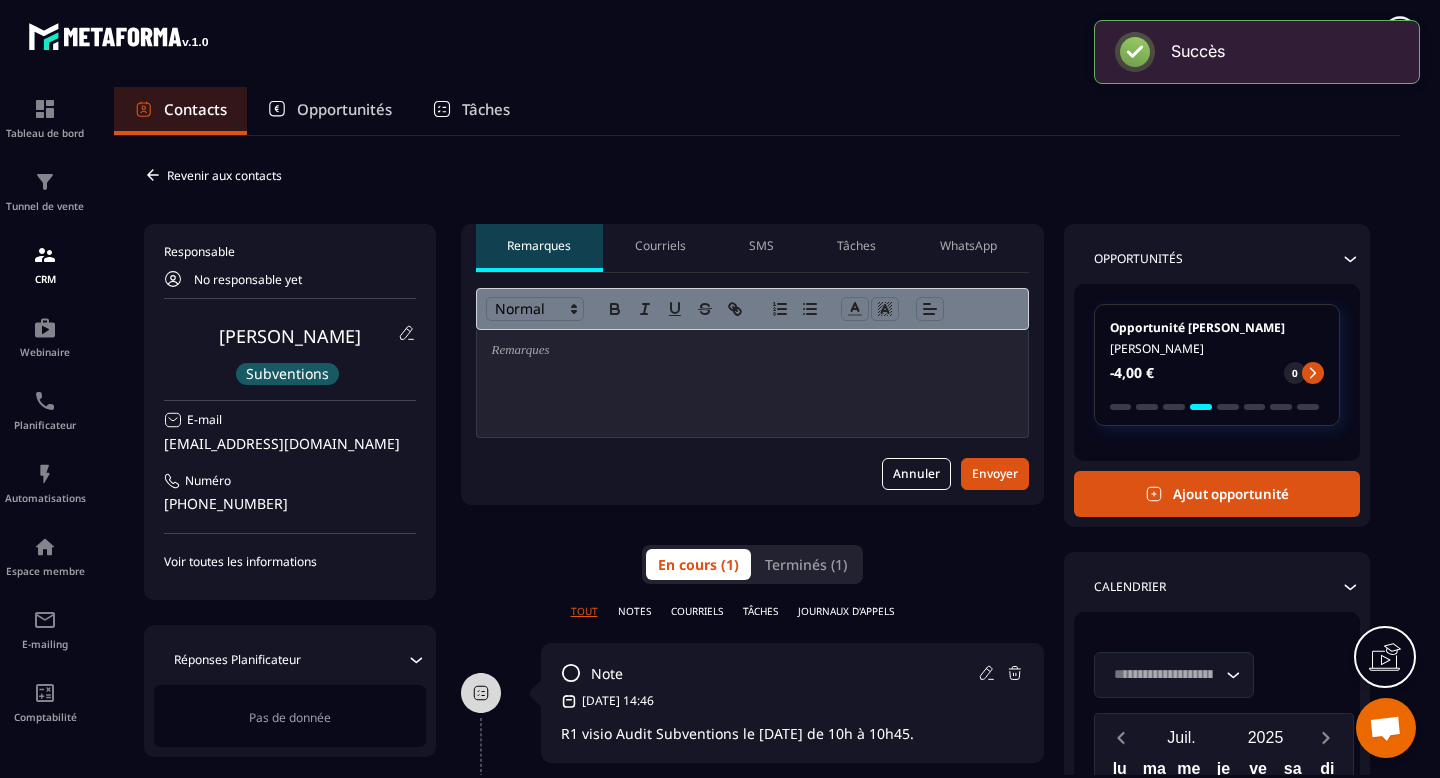 scroll, scrollTop: 0, scrollLeft: 0, axis: both 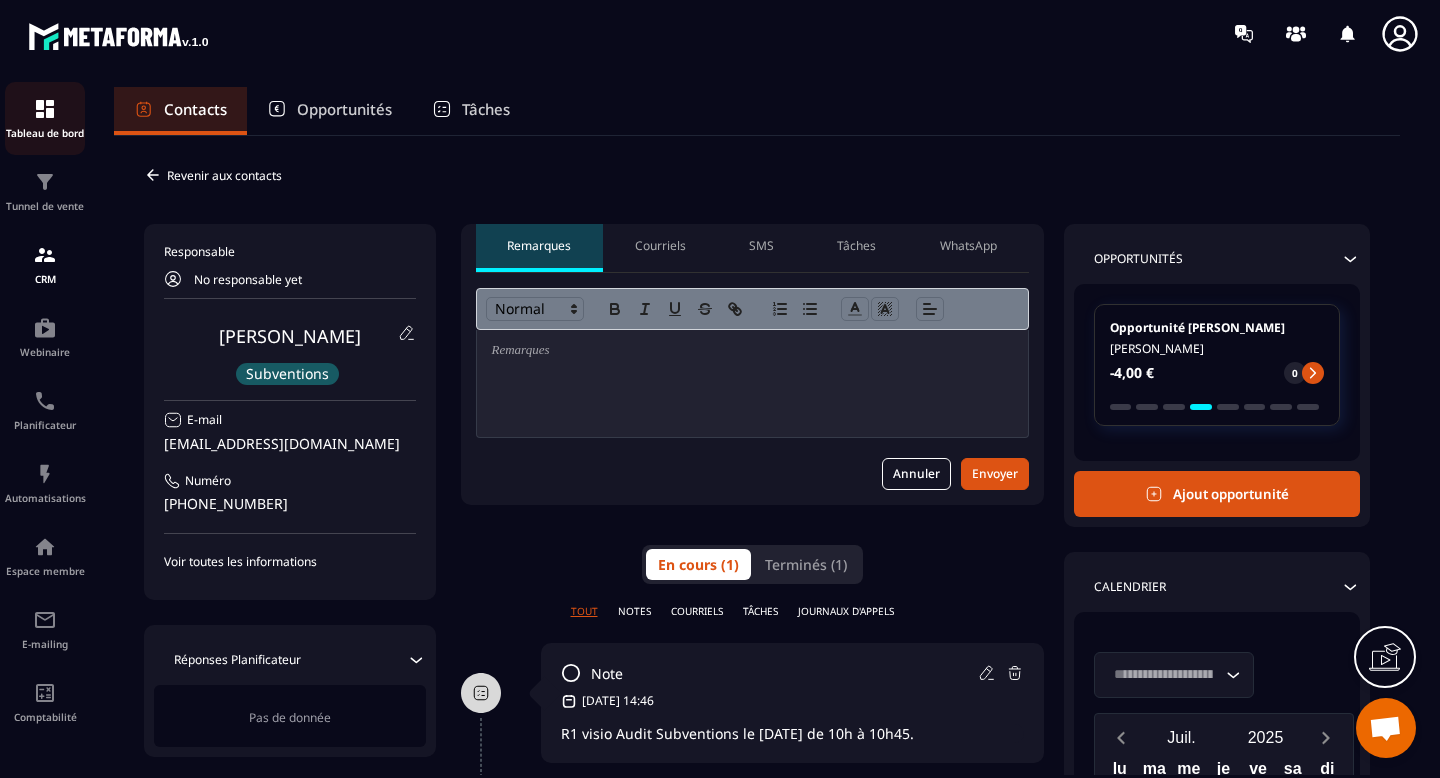click at bounding box center [45, 109] 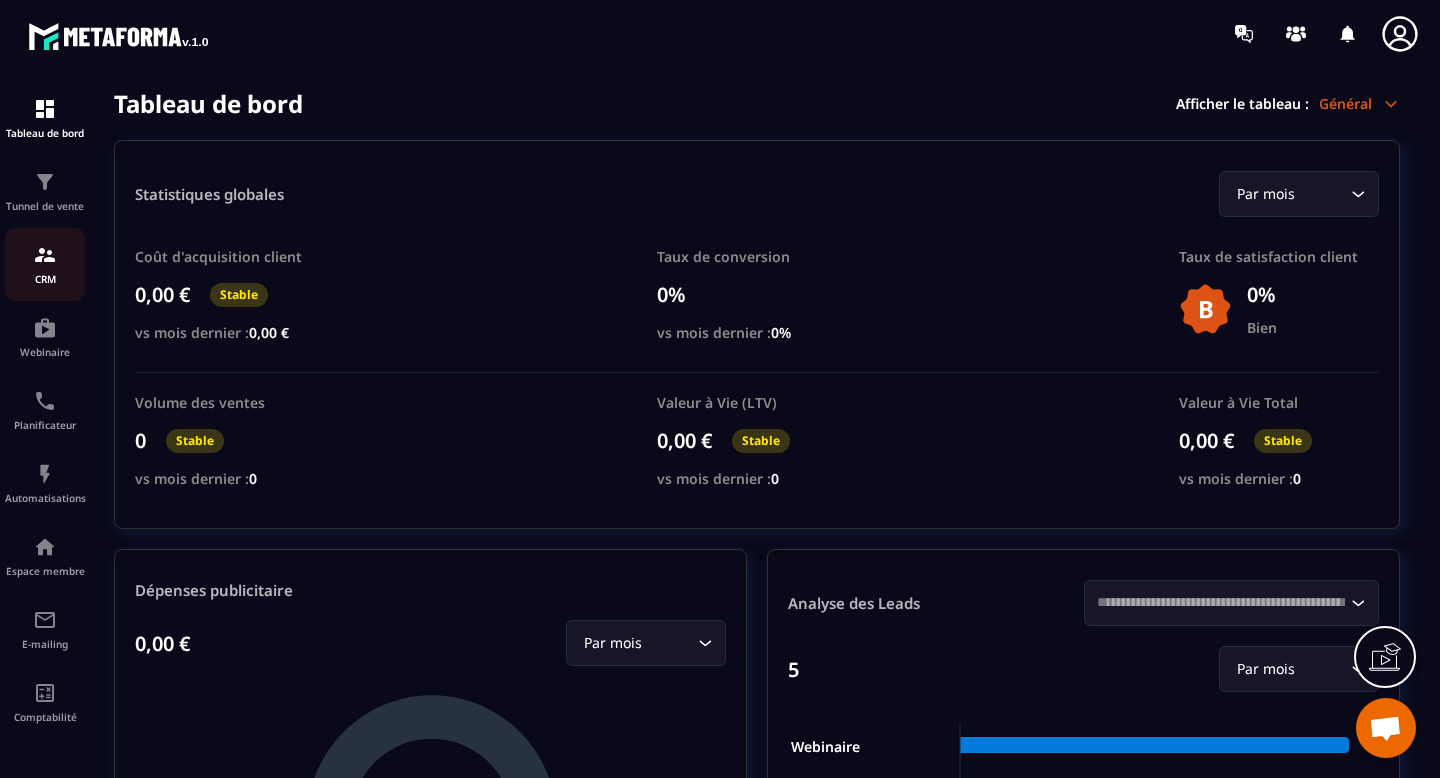 click at bounding box center (45, 255) 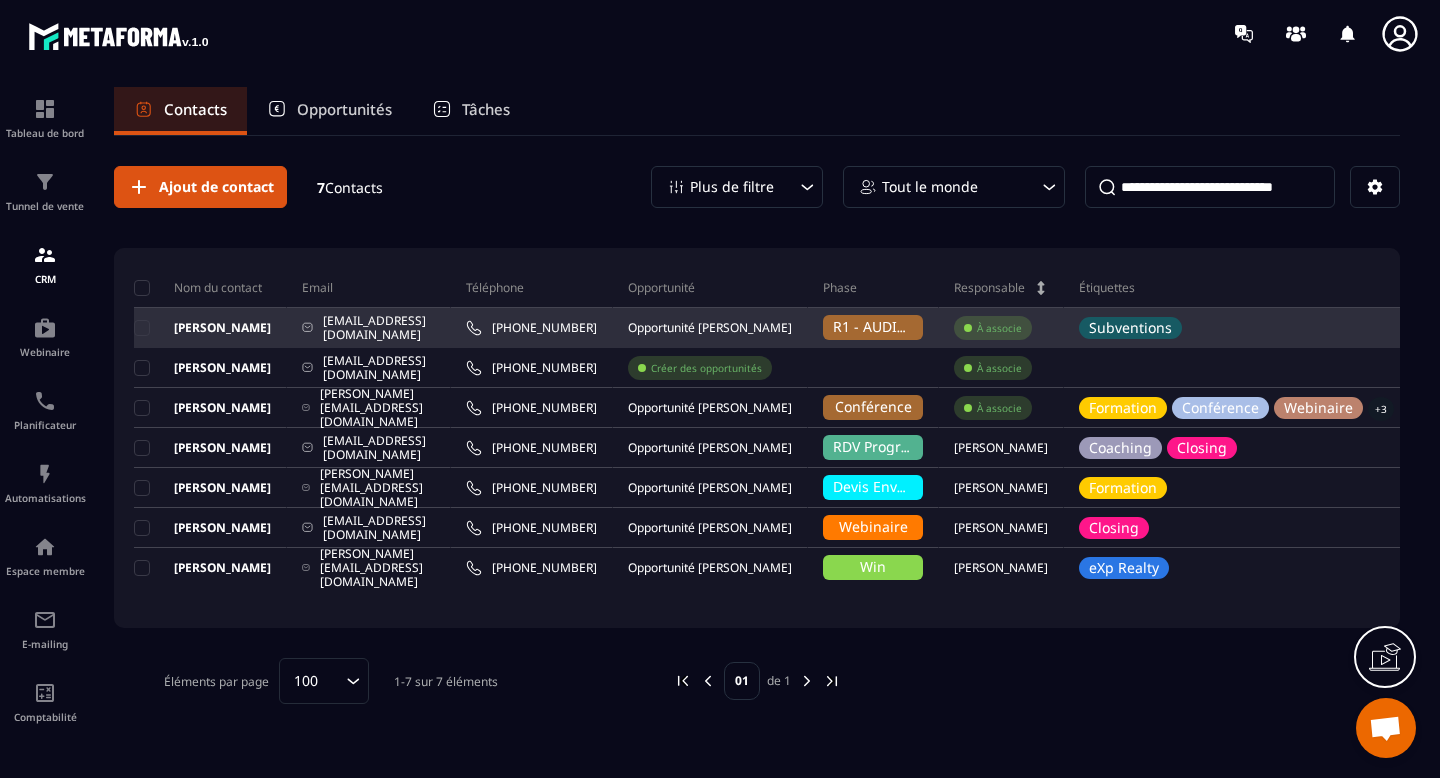 click on "R1 - AUDIT STRATEGIQUE" at bounding box center [917, 326] 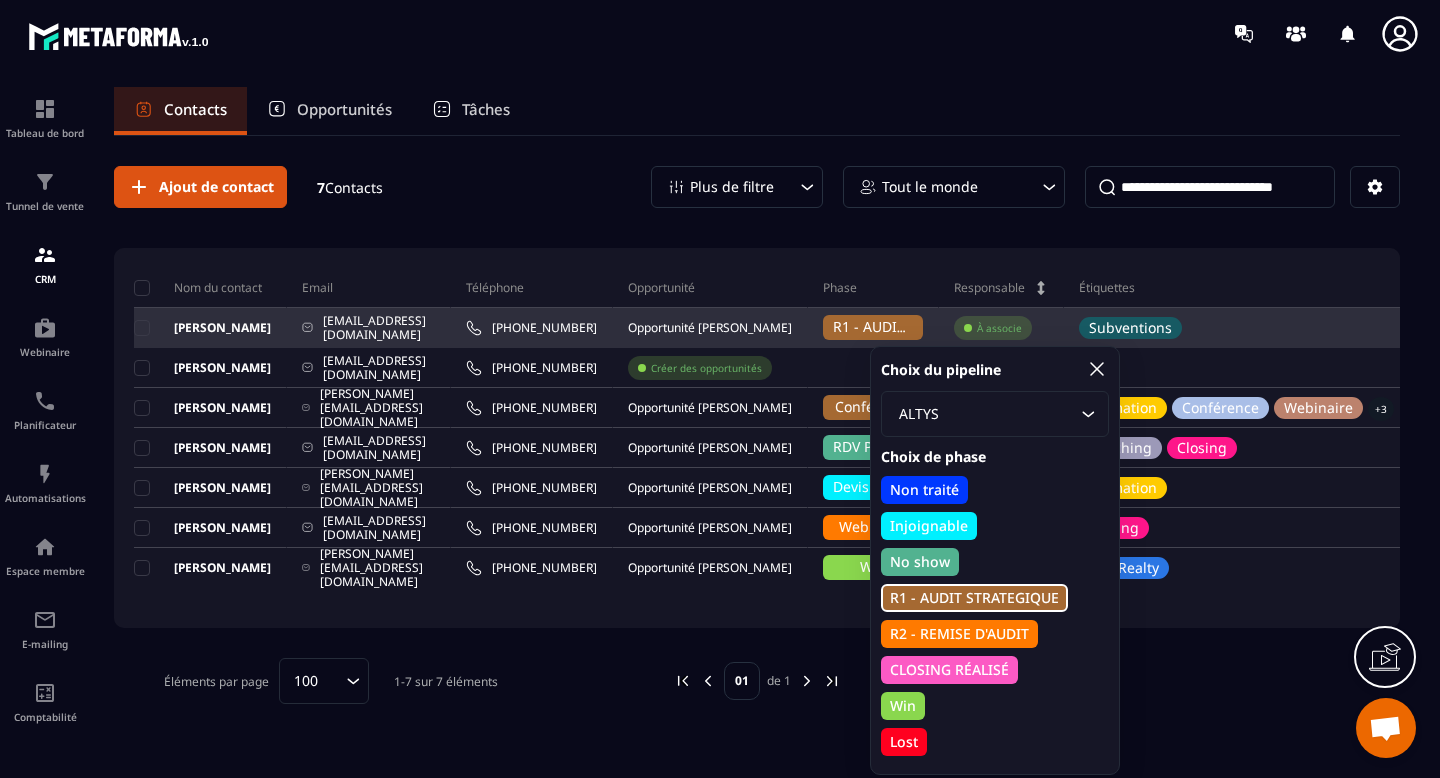 click on "R1 - AUDIT STRATEGIQUE" at bounding box center (917, 326) 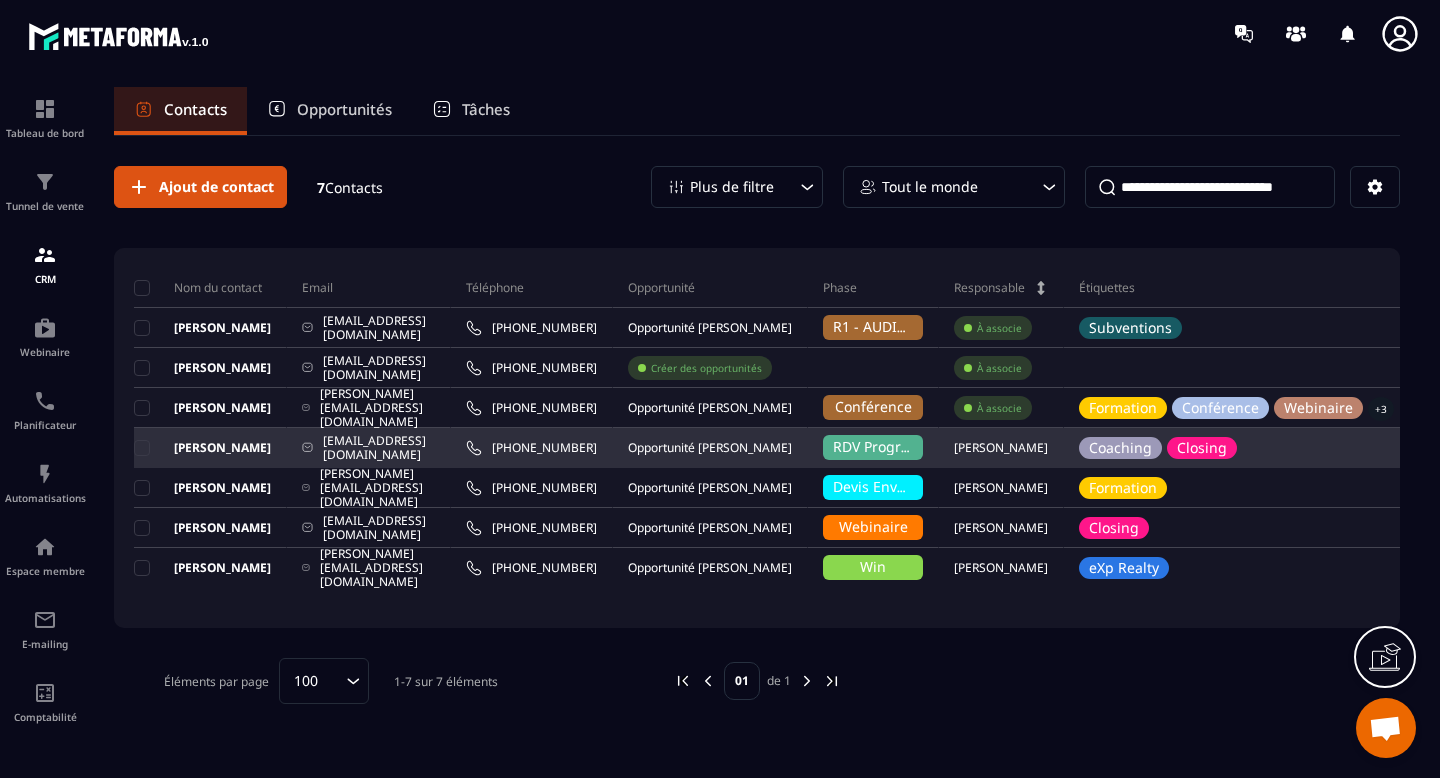 click on "RDV Programmé" at bounding box center [888, 446] 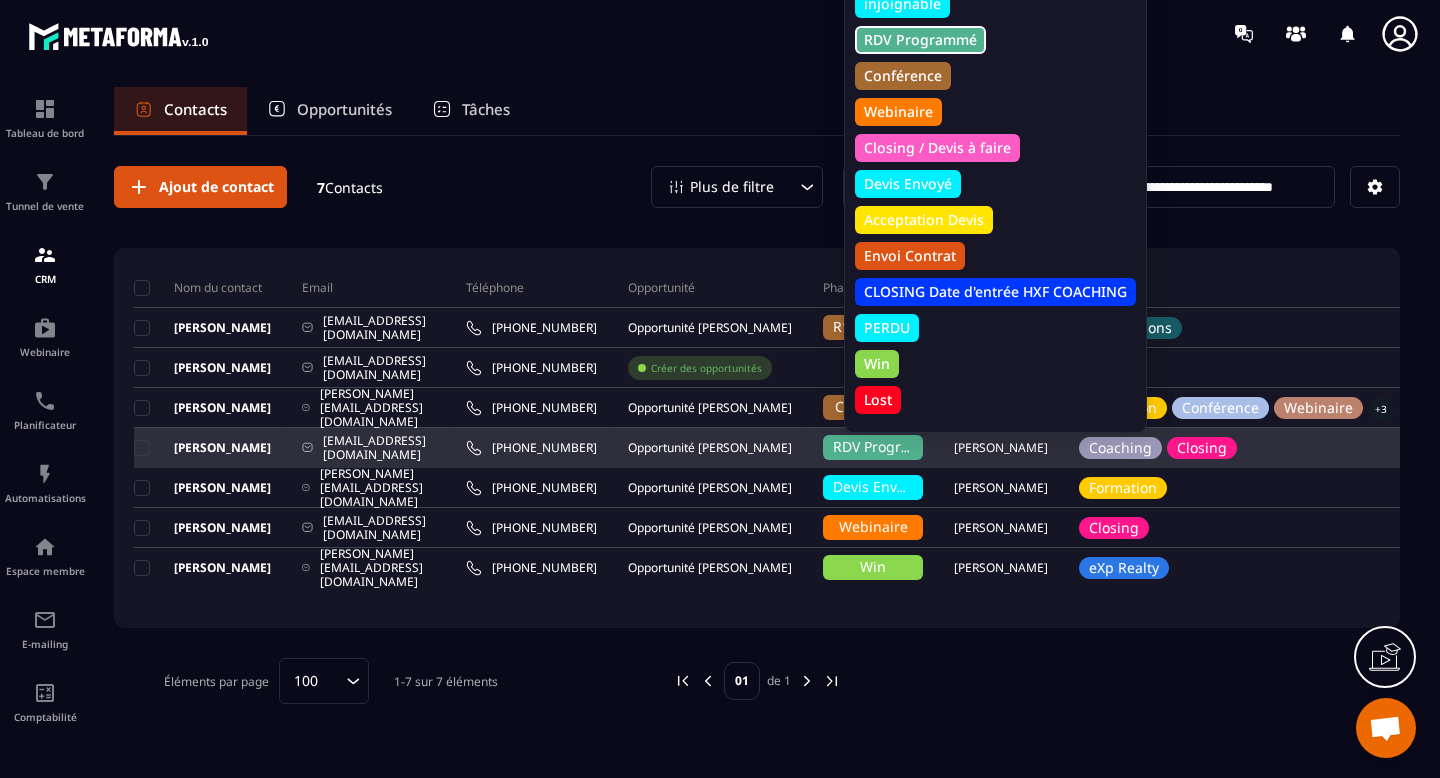 click on "RDV Programmé" at bounding box center [888, 446] 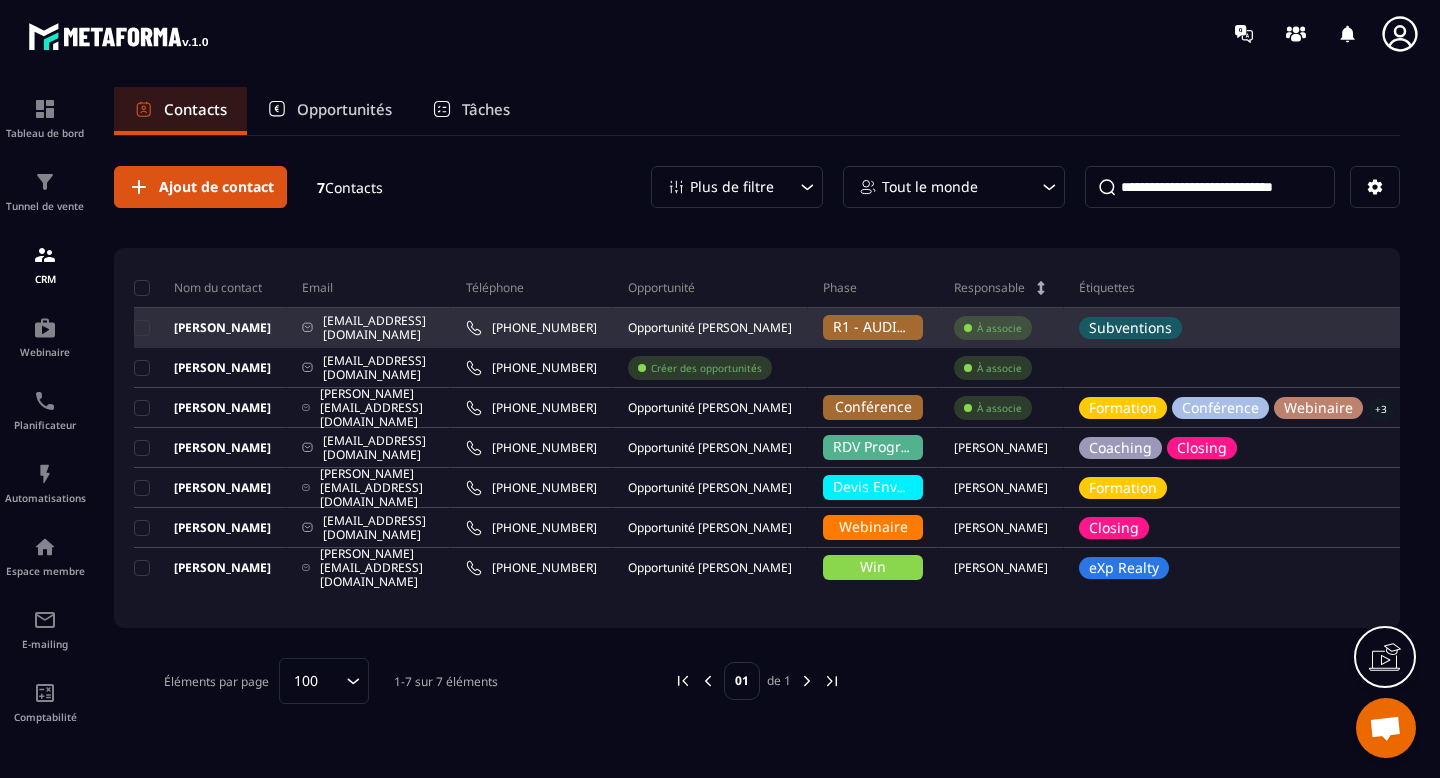 click on "R1 - AUDIT STRATEGIQUE" at bounding box center (917, 326) 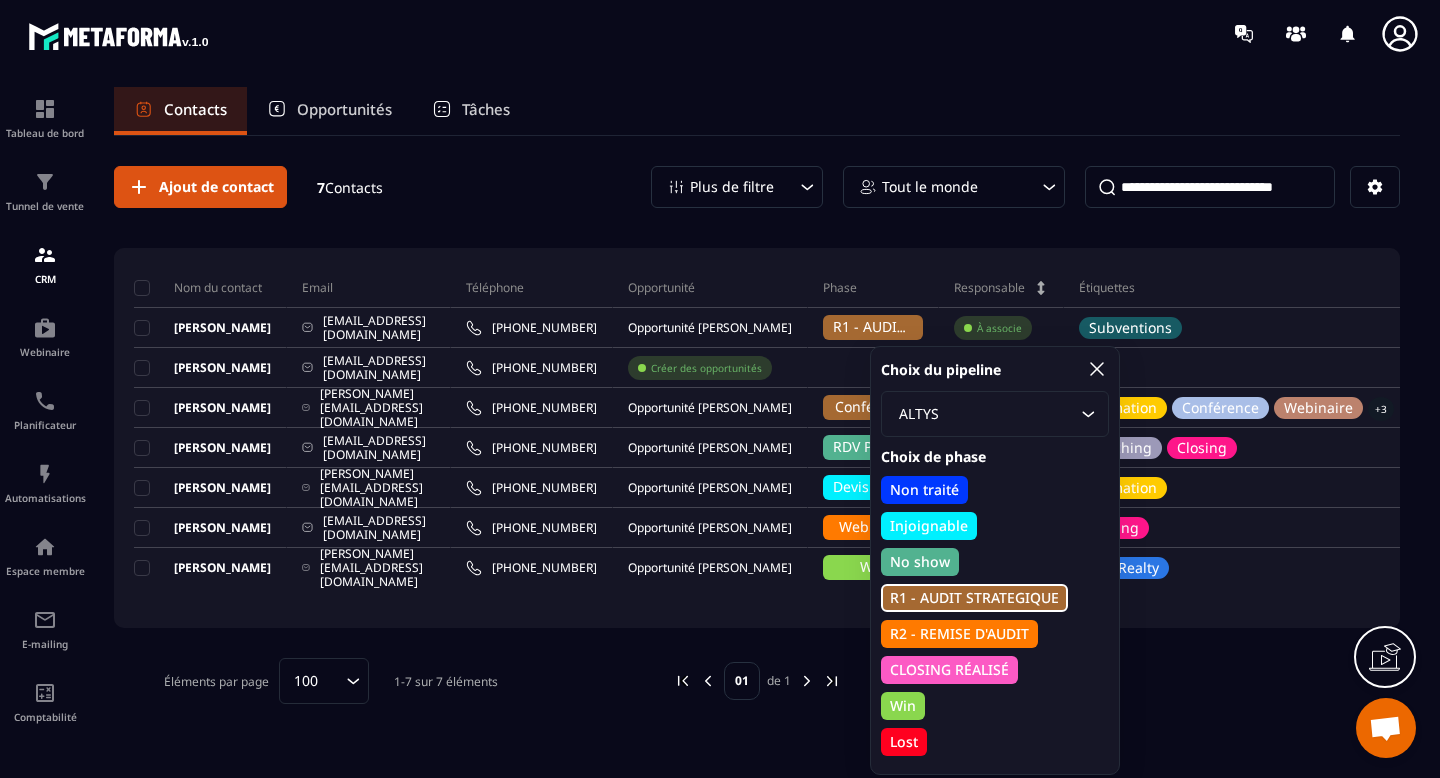 click on "Ajout de contact 7  Contacts Plus de filtre Tout le monde Nom du contact Email Téléphone Opportunité Phase Responsable Étiquettes Liste Date de création [PERSON_NAME] [EMAIL_ADDRESS][DOMAIN_NAME] [PHONE_NUMBER] Opportunité [PERSON_NAME] R1 - AUDIT STRATEGIQUE À associe Subventions [DATE] 14:40 [PERSON_NAME]  [EMAIL_ADDRESS][DOMAIN_NAME] [PHONE_NUMBER] Créer des opportunités À associe [DATE] 16:54 [PERSON_NAME] [EMAIL_ADDRESS][DOMAIN_NAME] [PHONE_NUMBER] Opportunité [PERSON_NAME] FORT Conférence À associe Formation Conférence Webinaire  +3 [DATE] 16:20 [PERSON_NAME] [EMAIL_ADDRESS][DOMAIN_NAME] [PHONE_NUMBER] Opportunité [PERSON_NAME] RDV Programmé [PERSON_NAME] Coaching Closing [DATE] 13:10 [PERSON_NAME] [PERSON_NAME][EMAIL_ADDRESS][DOMAIN_NAME] [PHONE_NUMBER] Opportunité [PERSON_NAME] Envoyé [PERSON_NAME] Formation [DATE] 12:24 [PERSON_NAME] [EMAIL_ADDRESS][DOMAIN_NAME] [PHONE_NUMBER] Opportunité [PERSON_NAME] Webinaire [PERSON_NAME] 01" at bounding box center [757, 435] 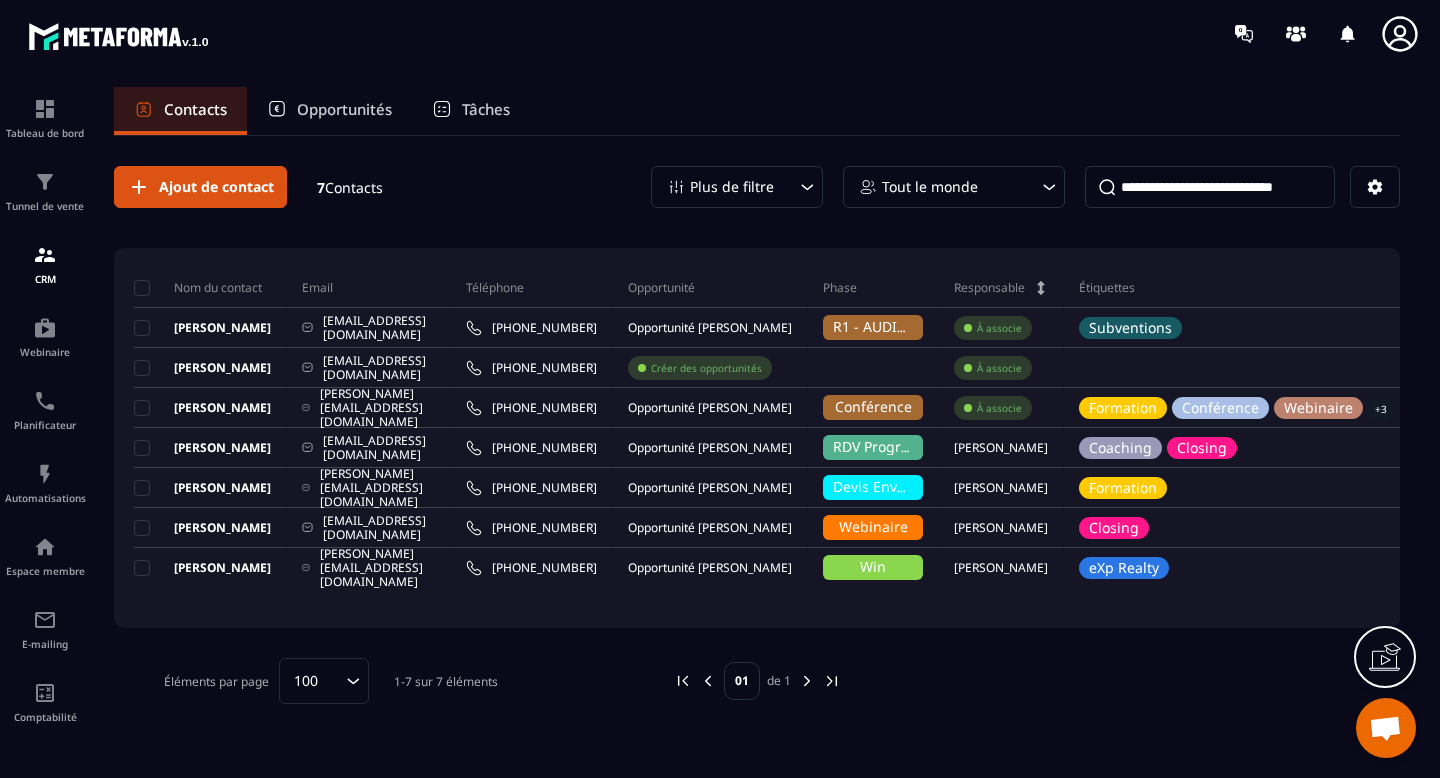 click on "Opportunités" at bounding box center [344, 109] 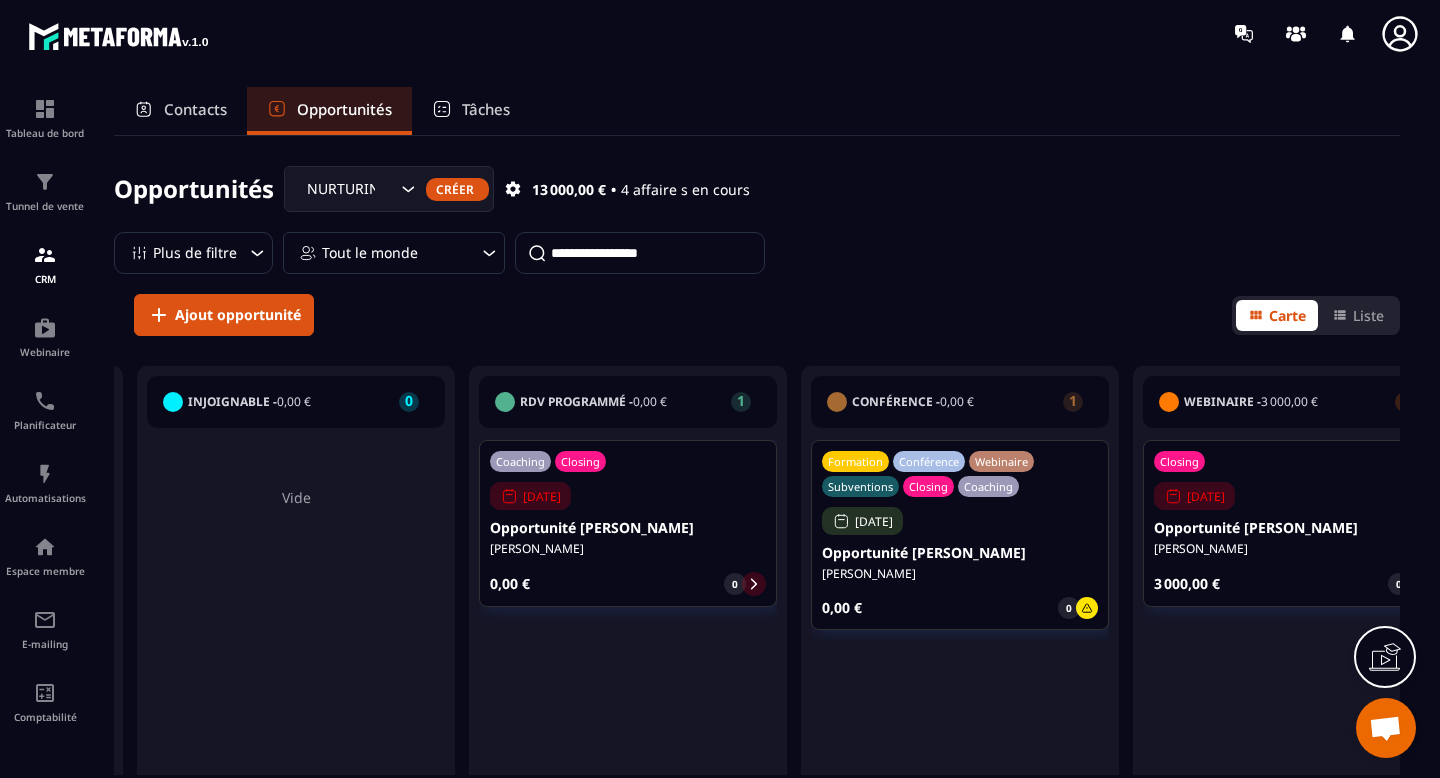 scroll, scrollTop: 0, scrollLeft: 314, axis: horizontal 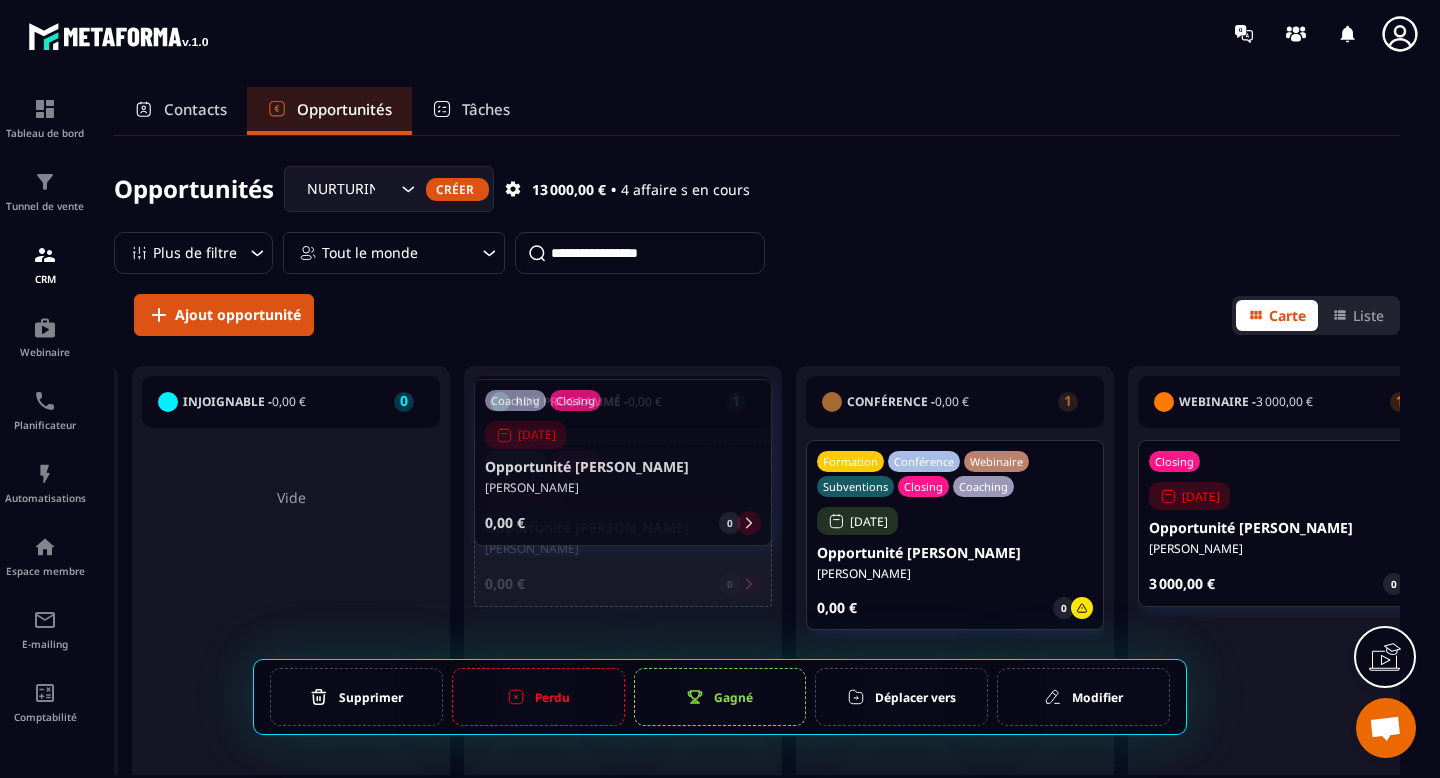 click on "[DATE]" at bounding box center (525, 496) 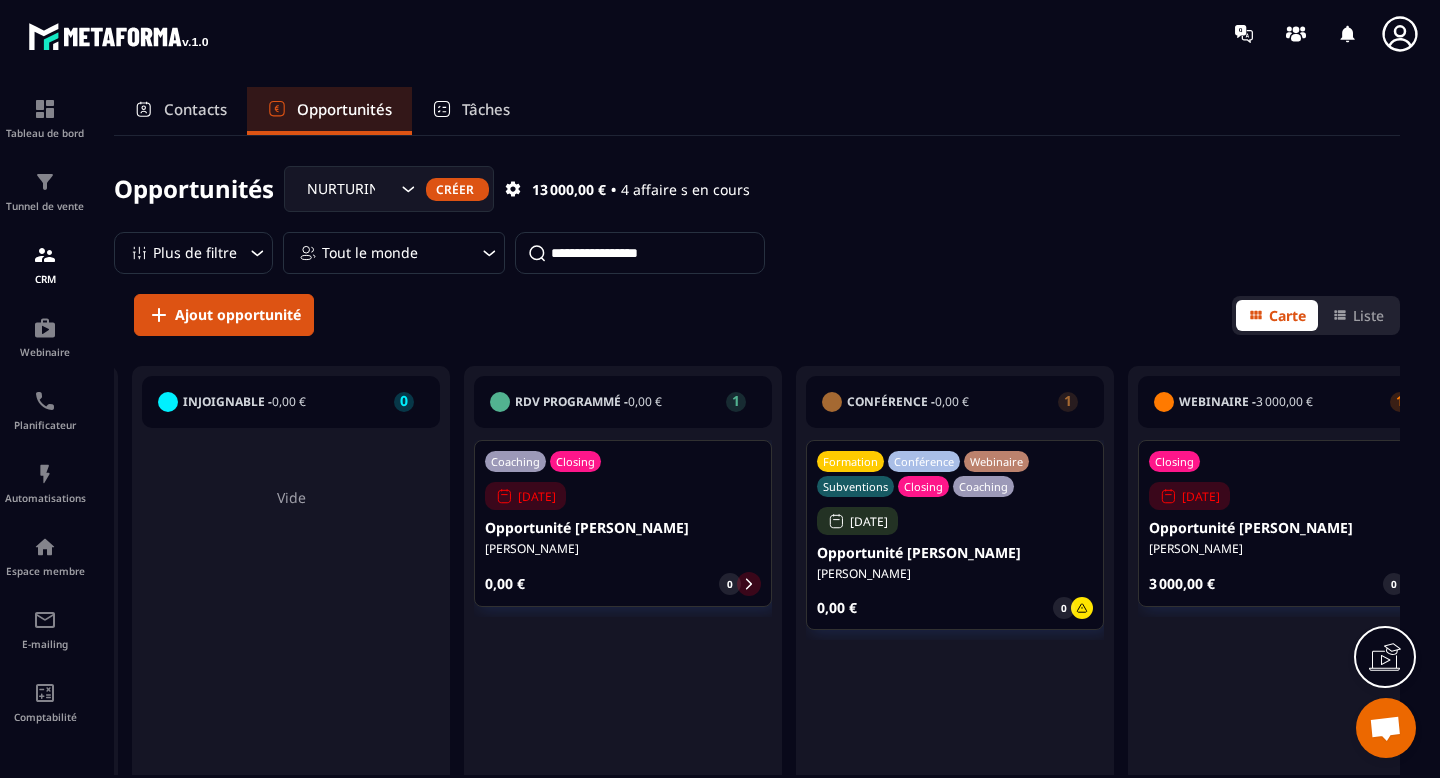 click on "Coaching Closing [DATE] Opportunité [PERSON_NAME] [PERSON_NAME] 0,00 € 0" at bounding box center [623, 523] 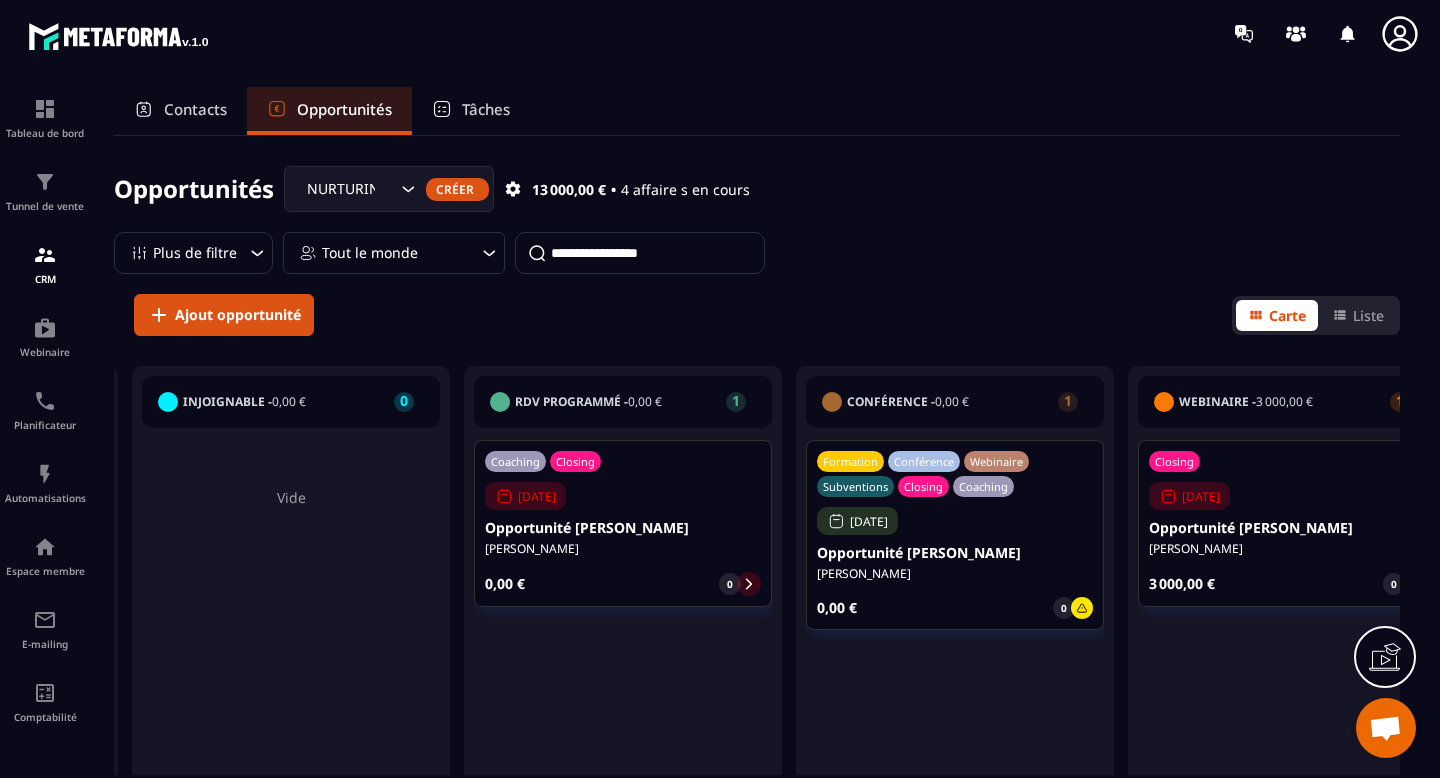 click on "[DATE]" at bounding box center (525, 496) 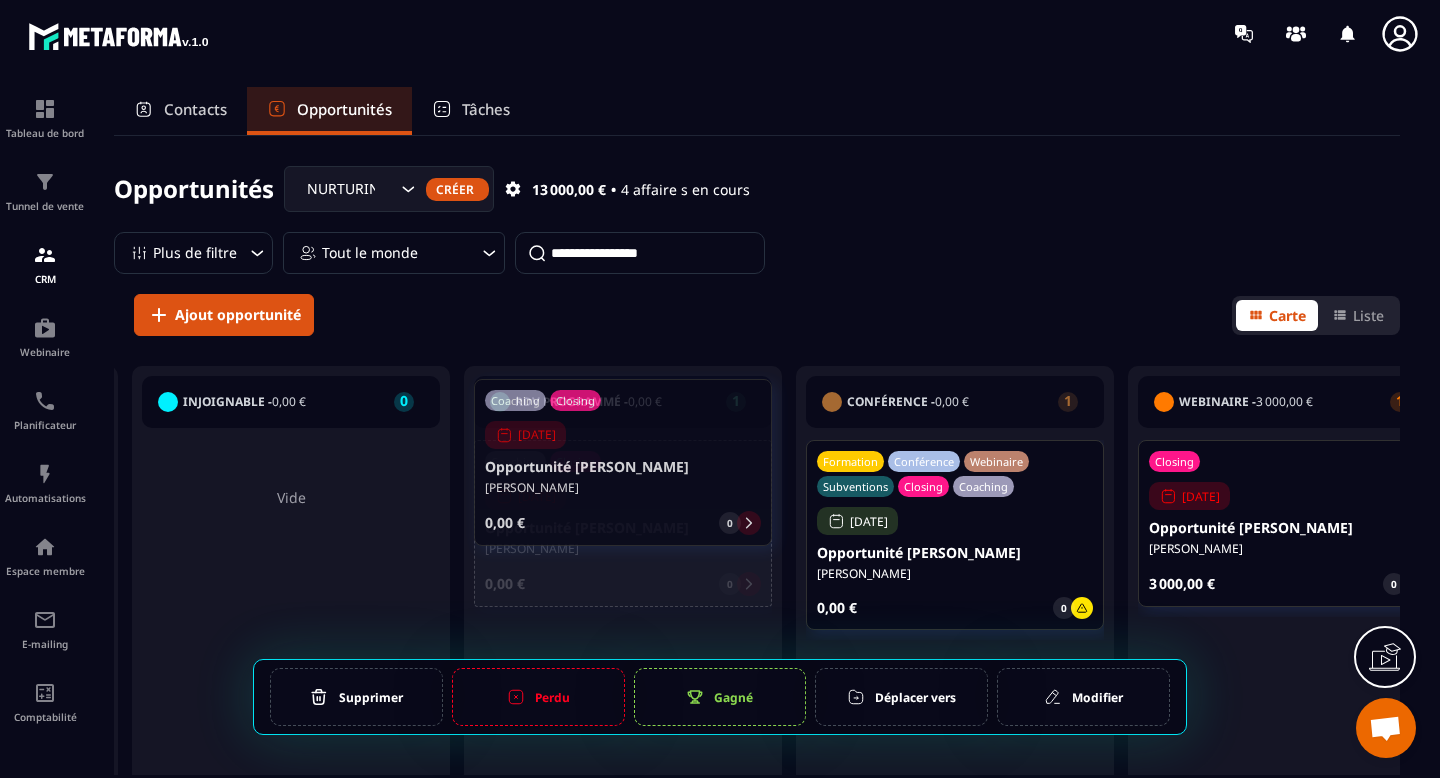 click on "Coaching Closing [DATE] Opportunité [PERSON_NAME] [PERSON_NAME] 0,00 € 0" at bounding box center (623, 523) 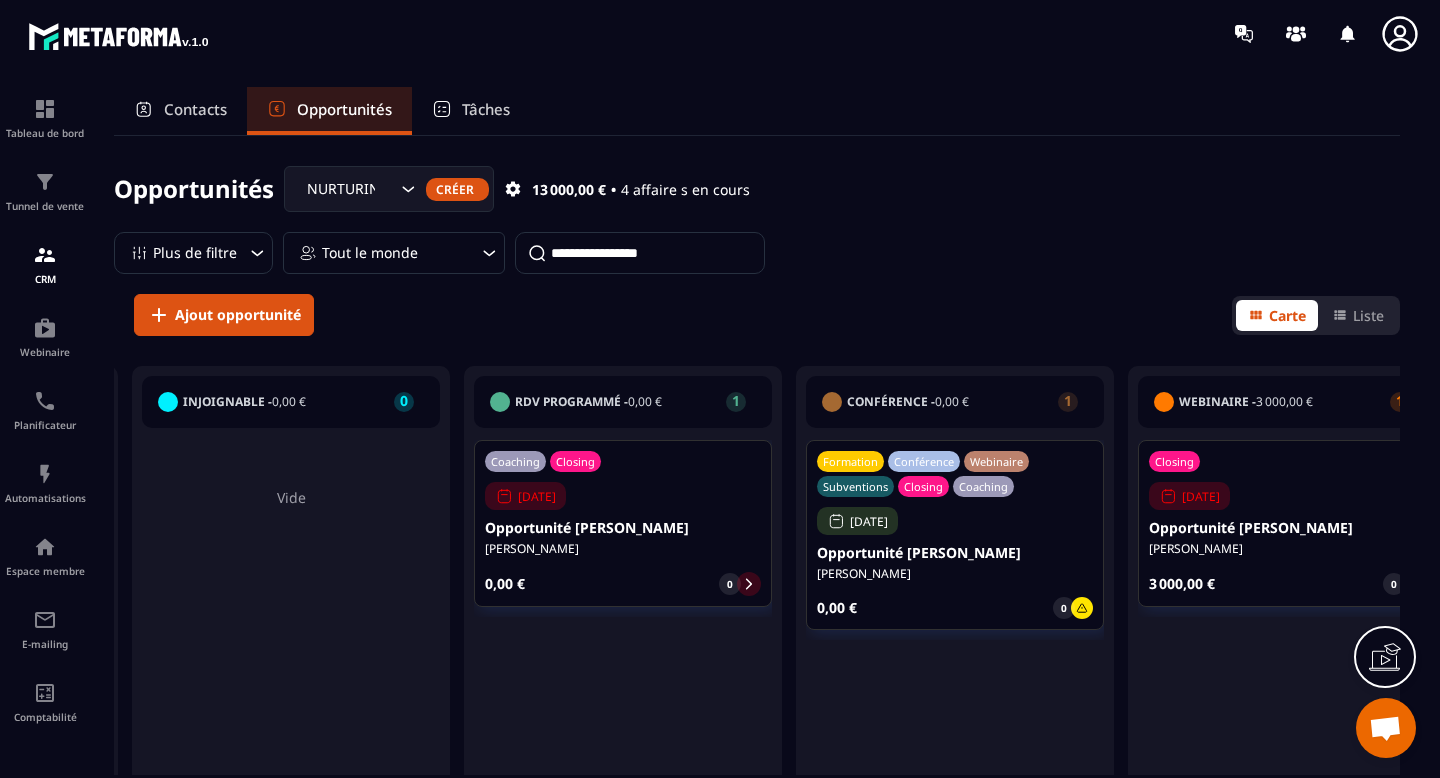 click on "Coaching Closing [DATE] Opportunité [PERSON_NAME] [PERSON_NAME] 0,00 € 0" at bounding box center [623, 523] 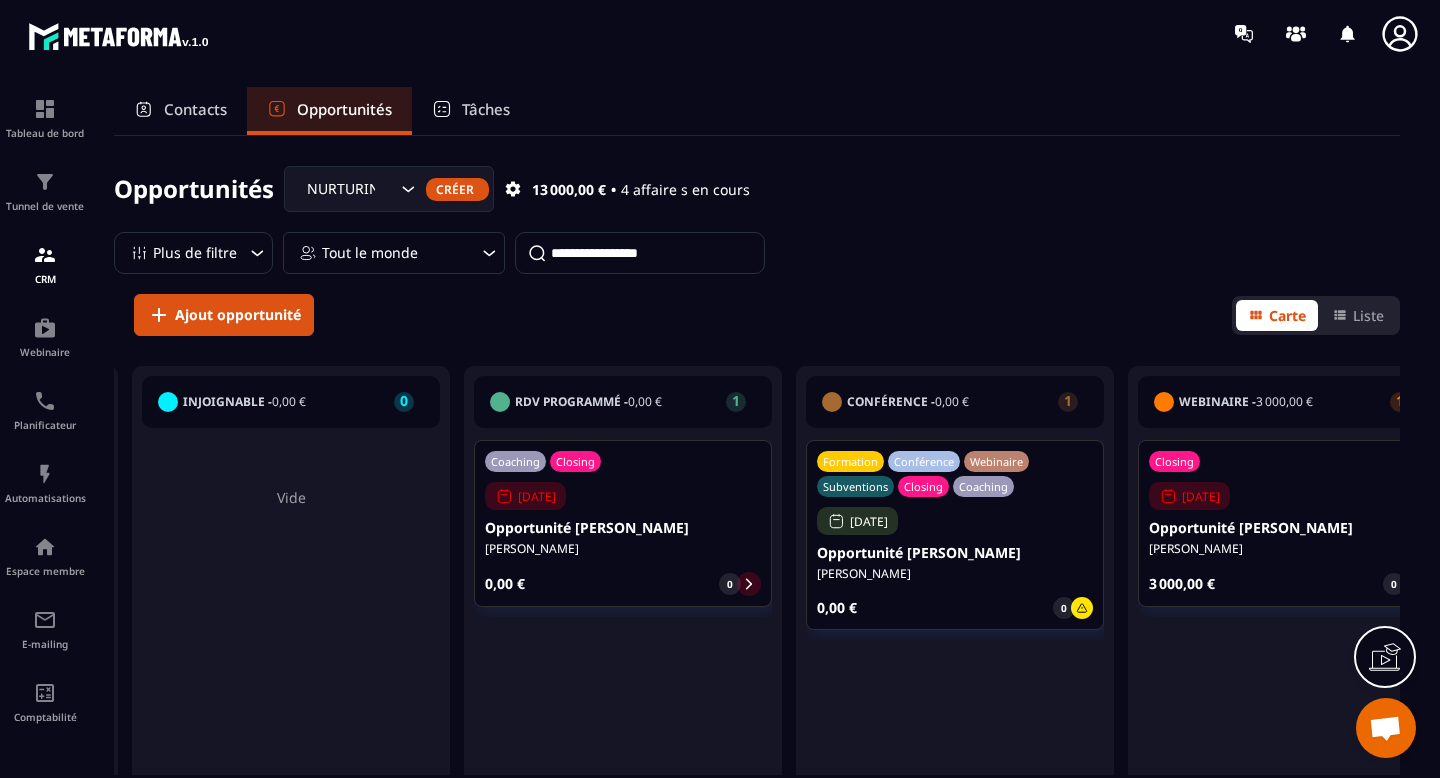 click 